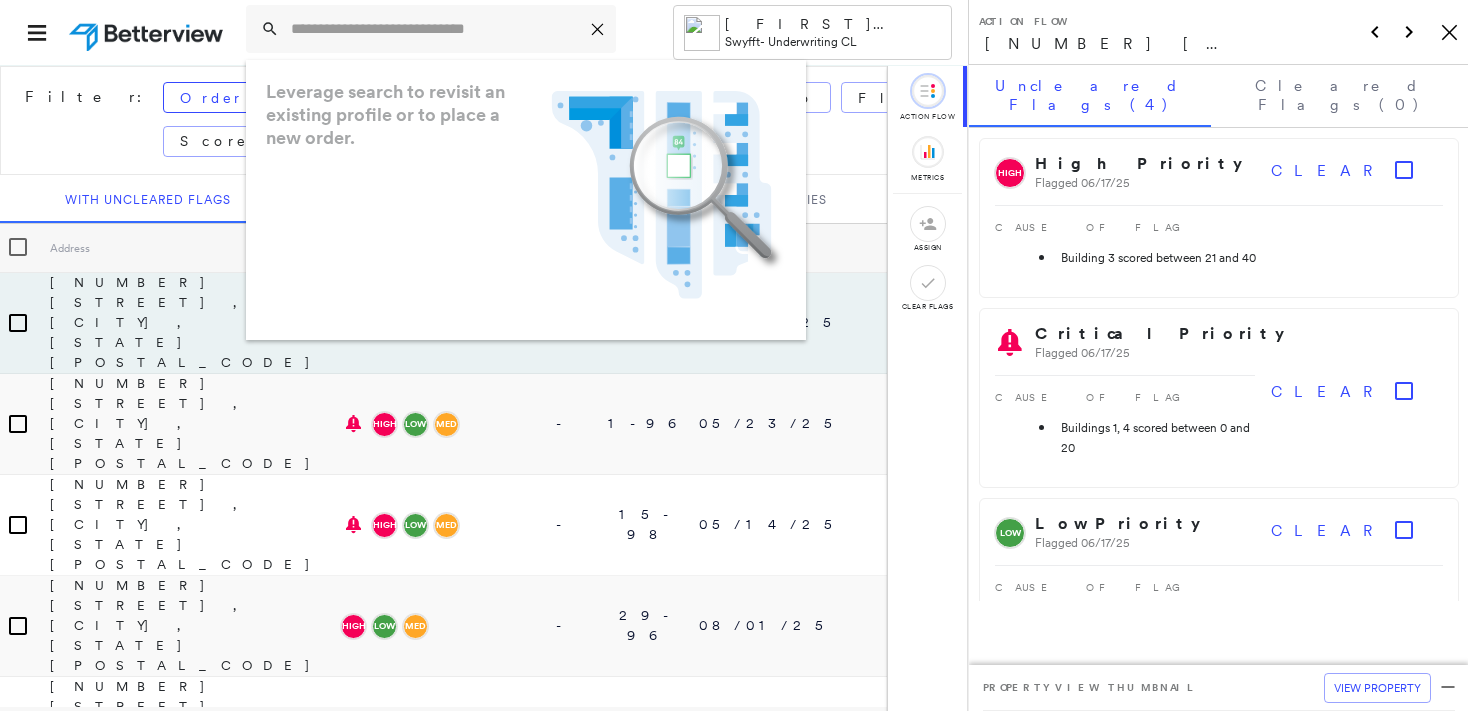 scroll, scrollTop: 0, scrollLeft: 0, axis: both 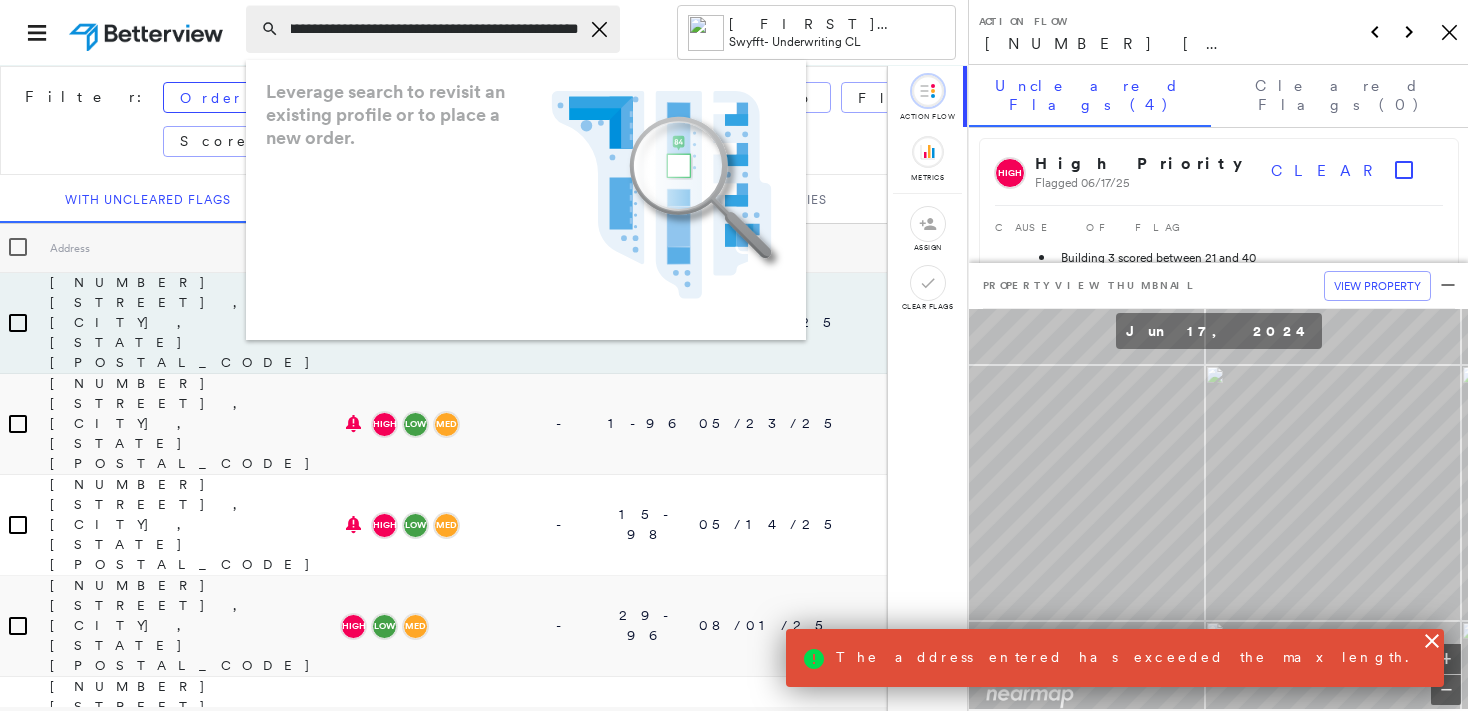 type on "**********" 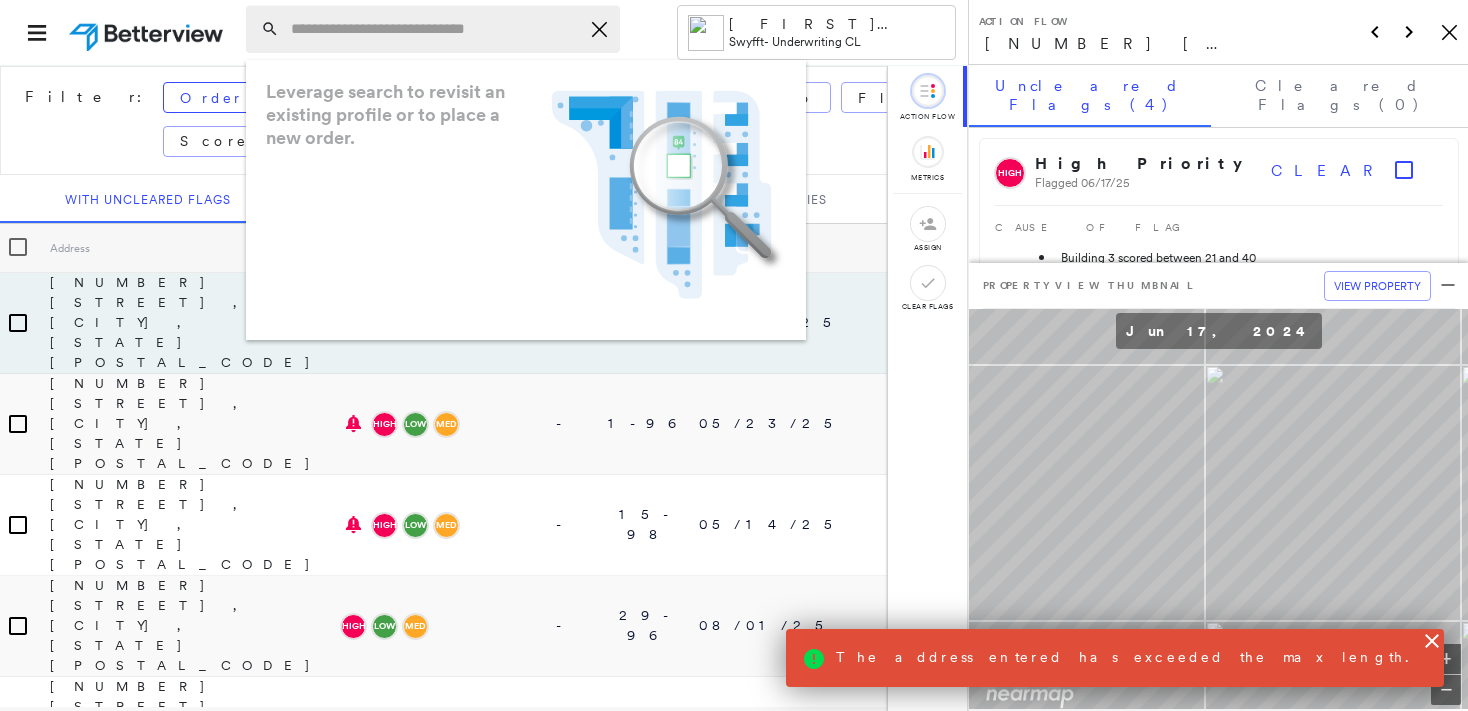 scroll, scrollTop: 0, scrollLeft: 0, axis: both 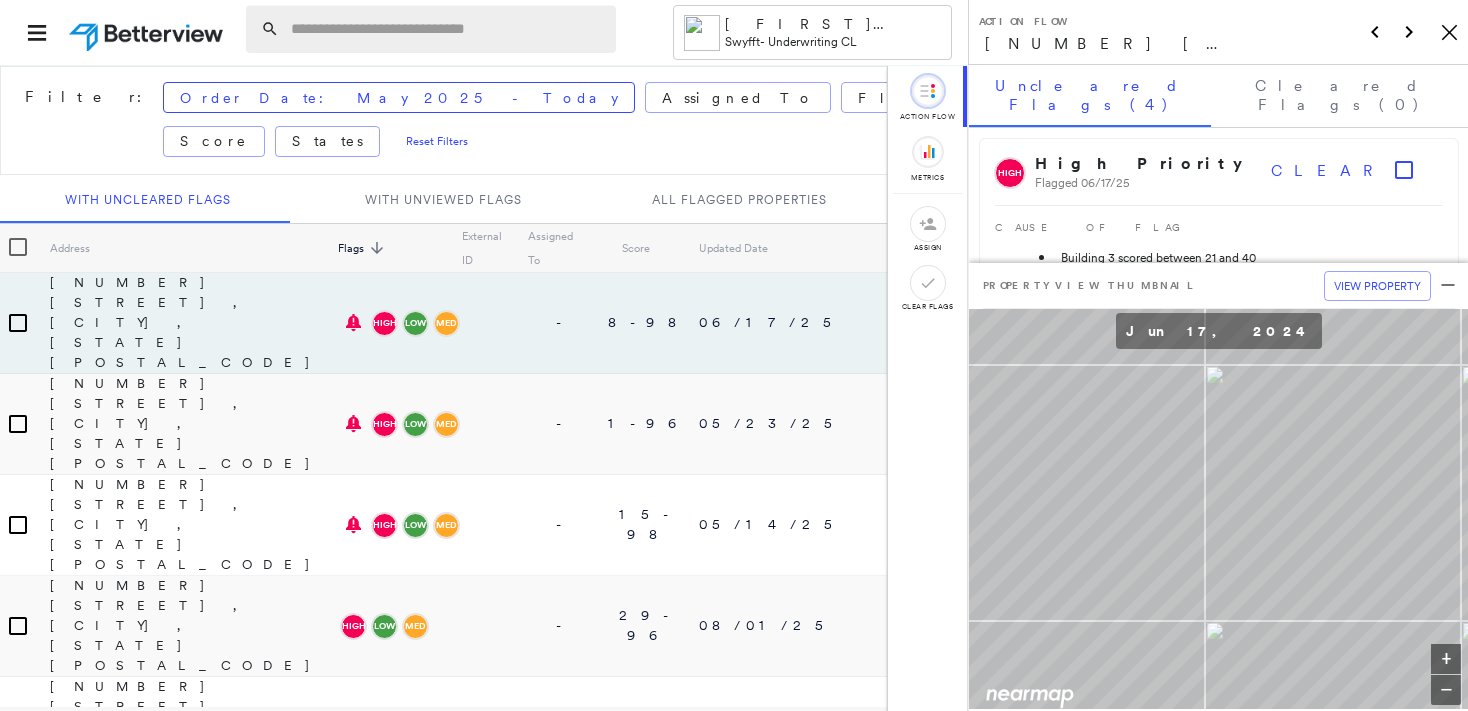 click at bounding box center [447, 29] 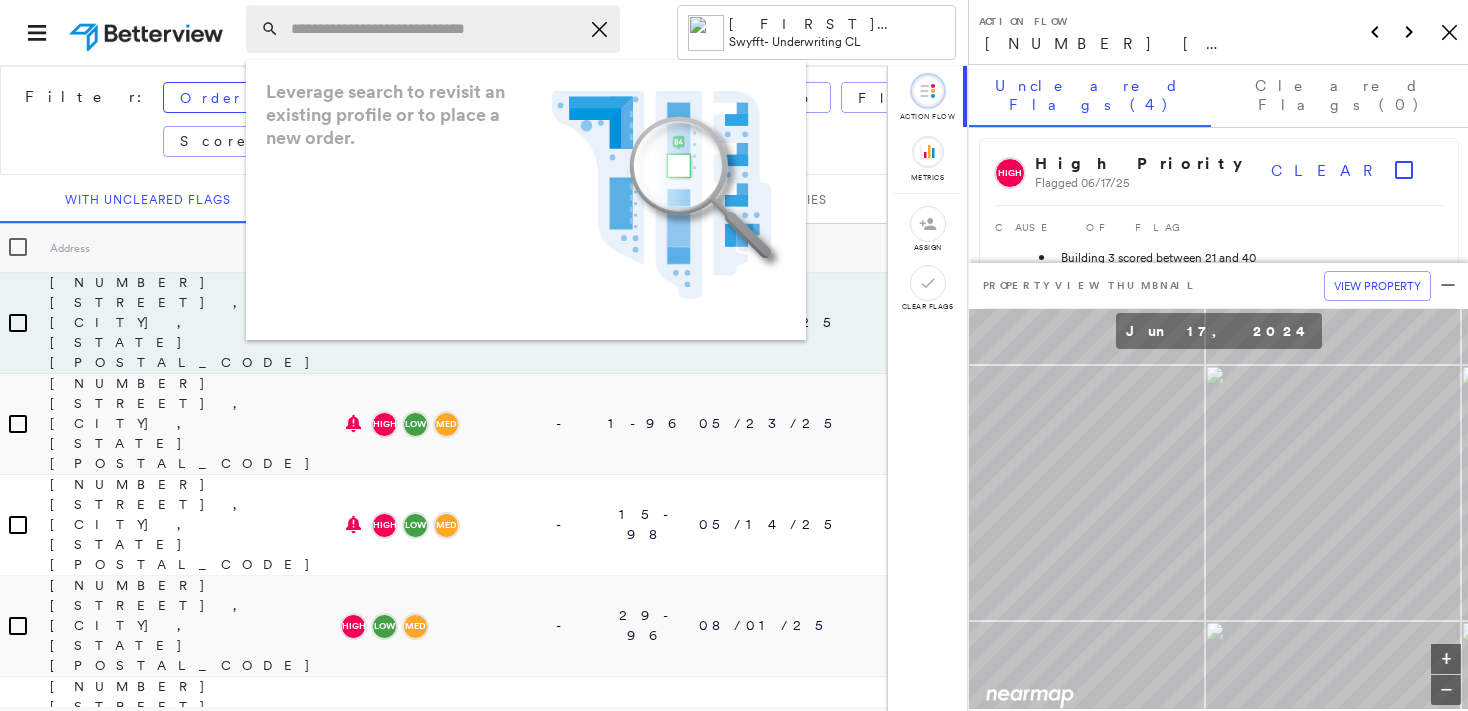 paste on "**********" 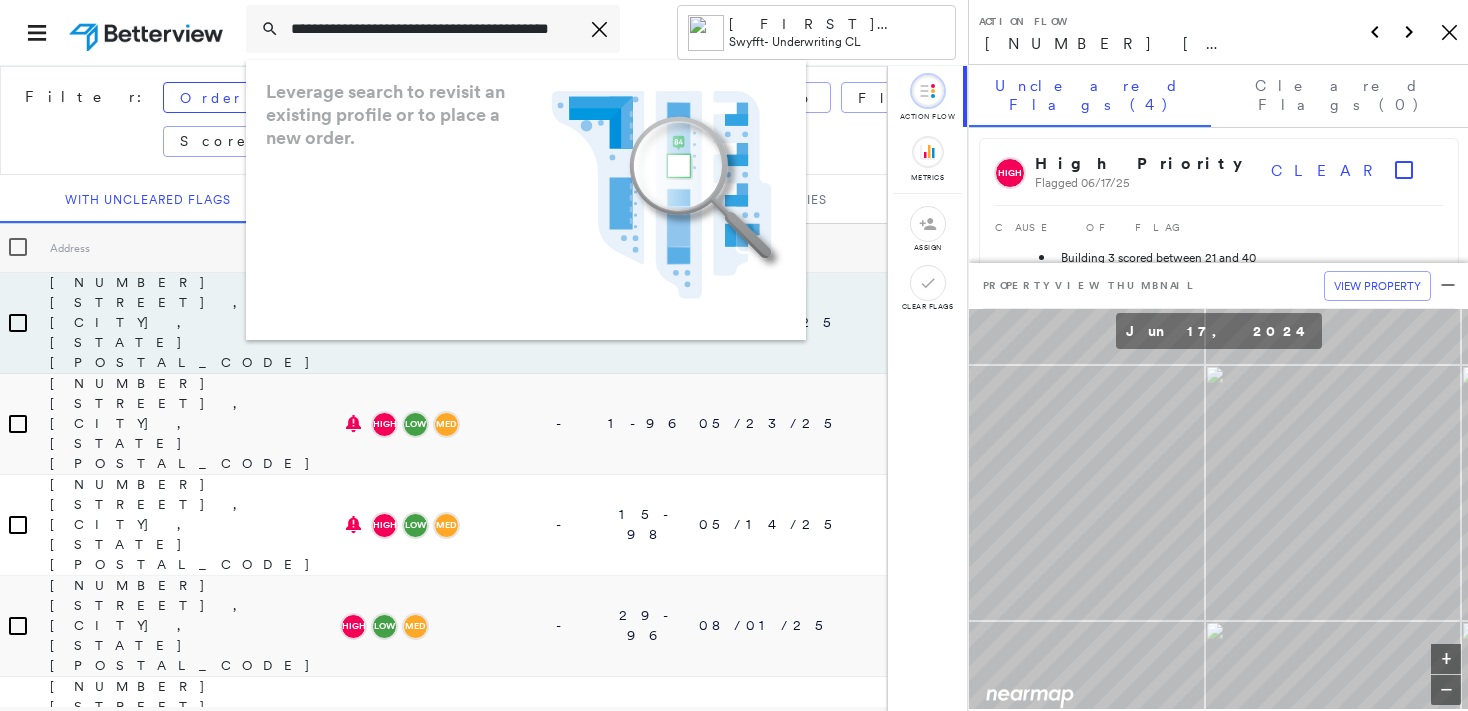 scroll, scrollTop: 0, scrollLeft: 52, axis: horizontal 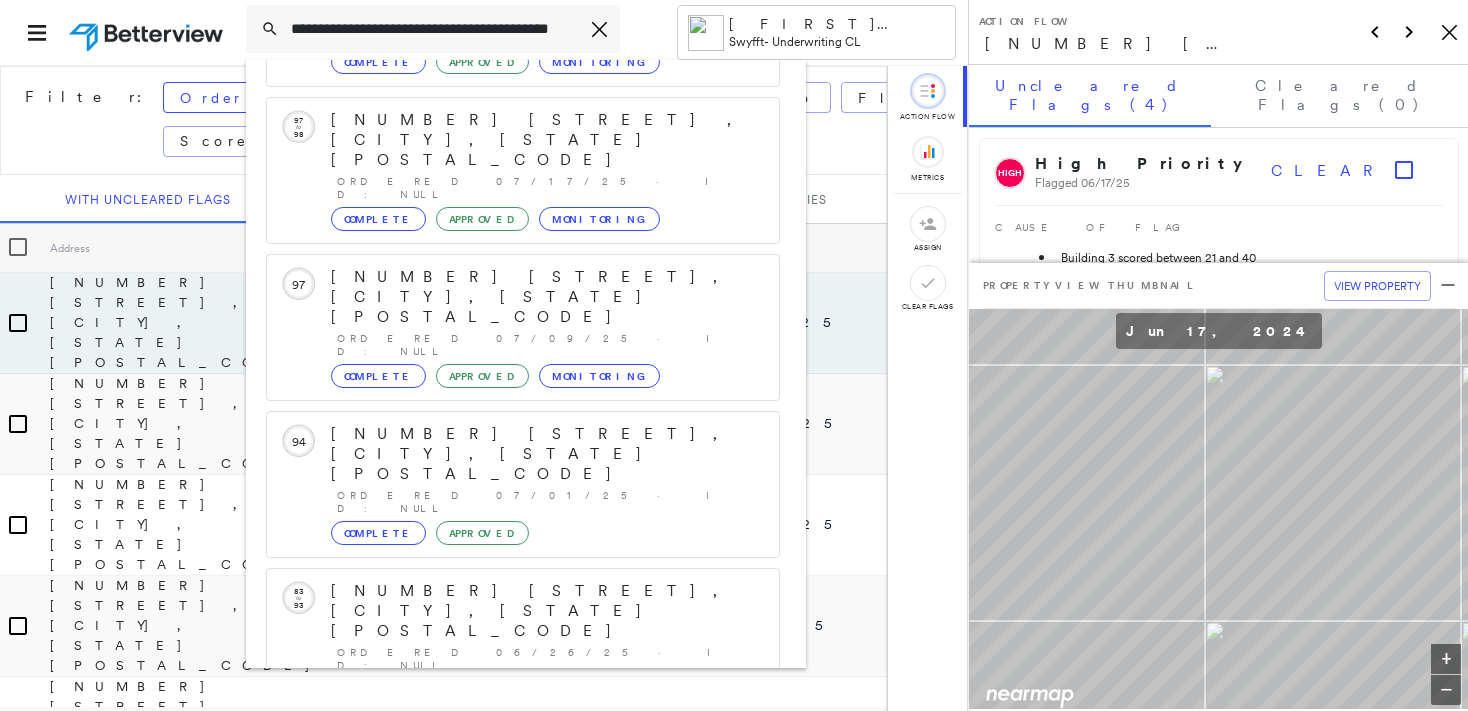 type on "**********" 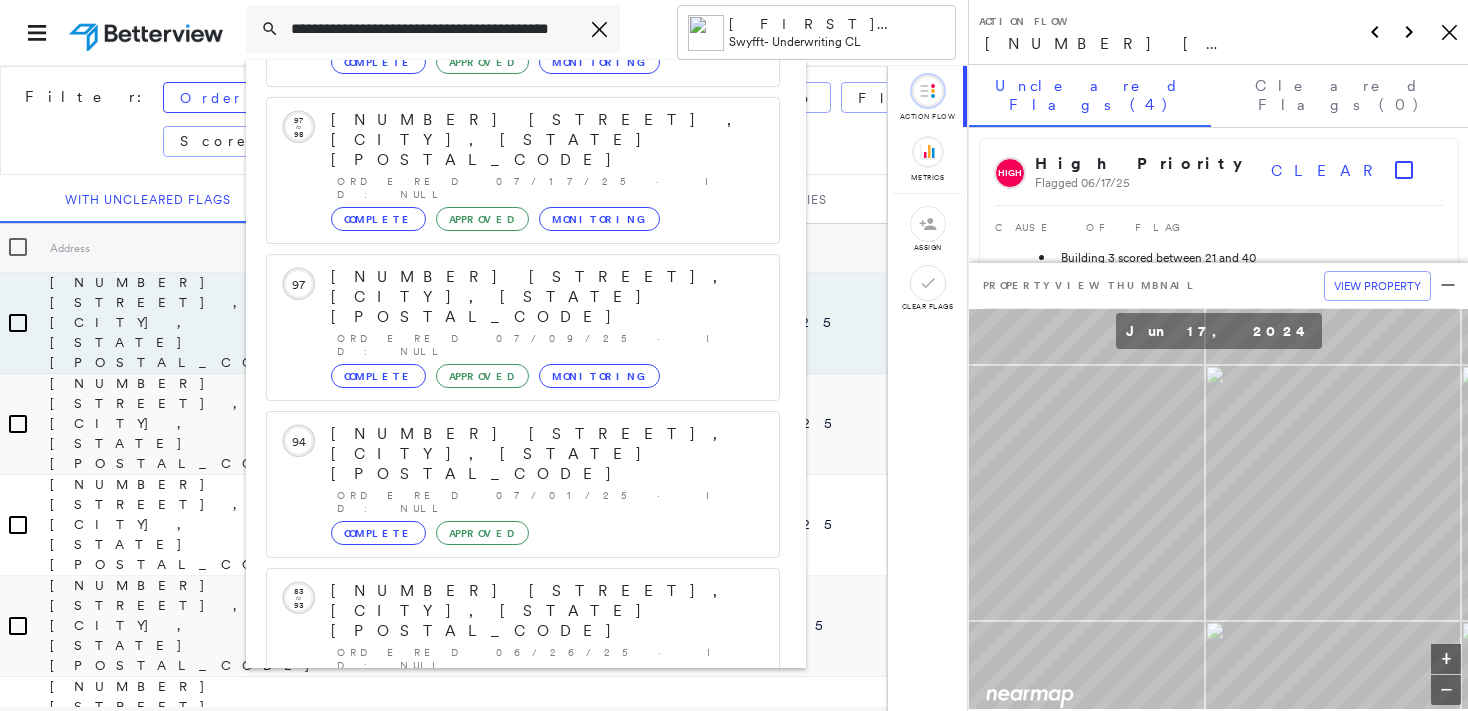 click on "654 N Commonwealth Ave, Los Angeles, CA 90004" at bounding box center (501, 903) 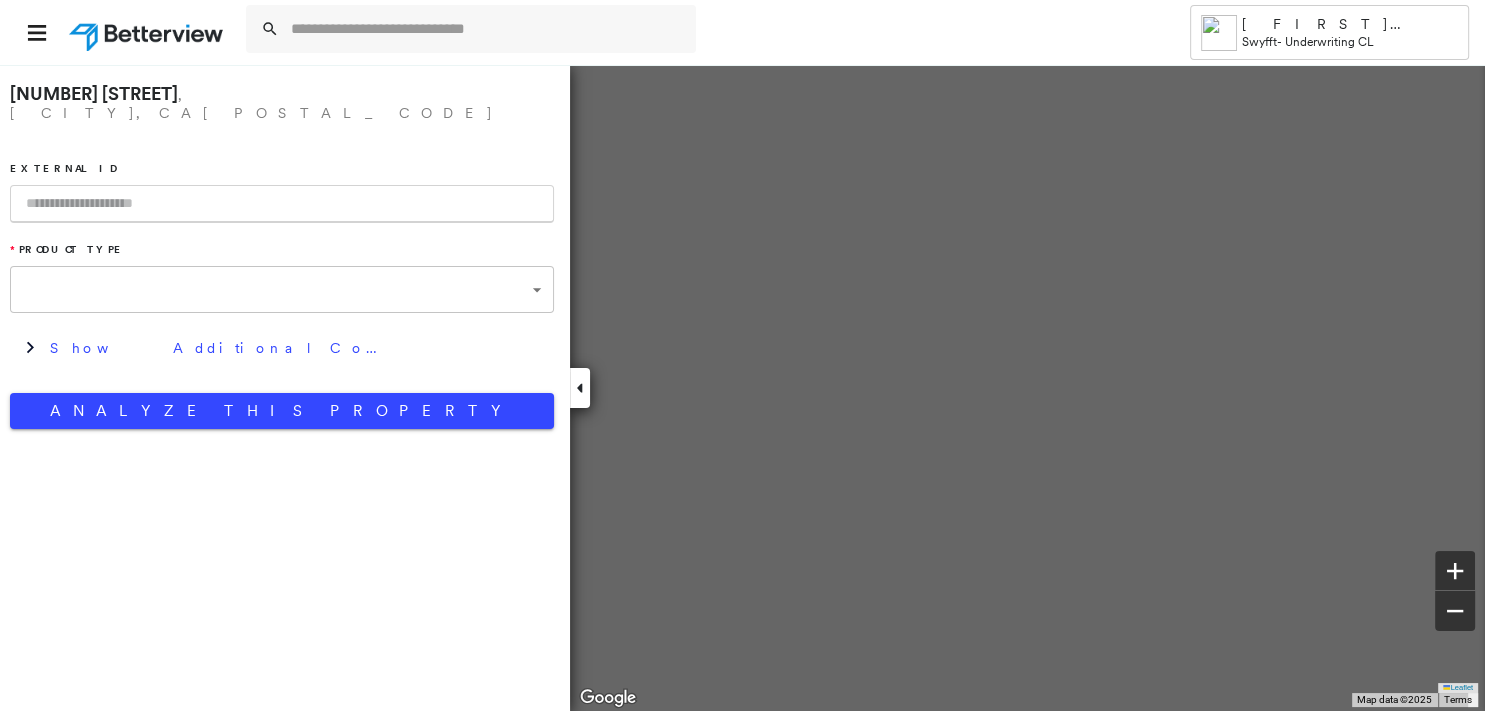 type on "**********" 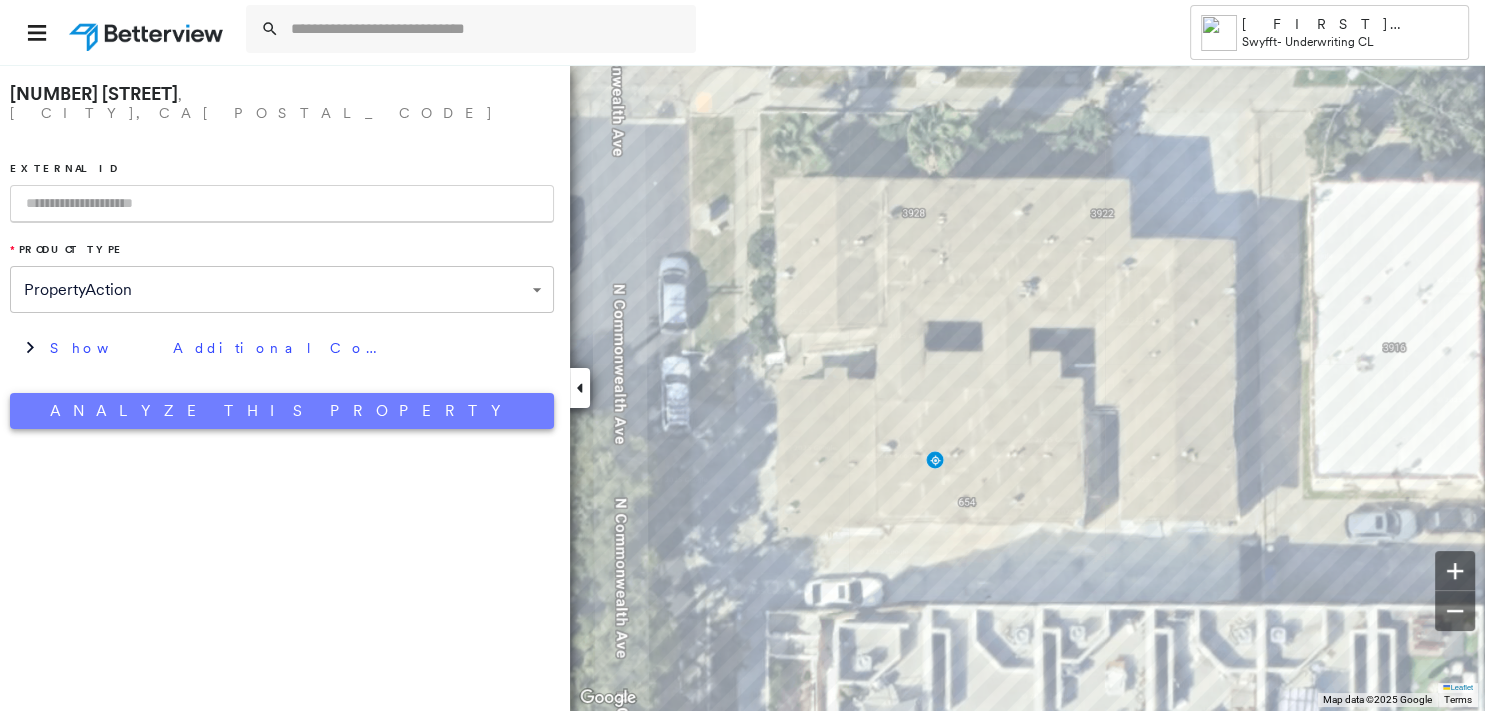 click on "Analyze This Property" at bounding box center [282, 411] 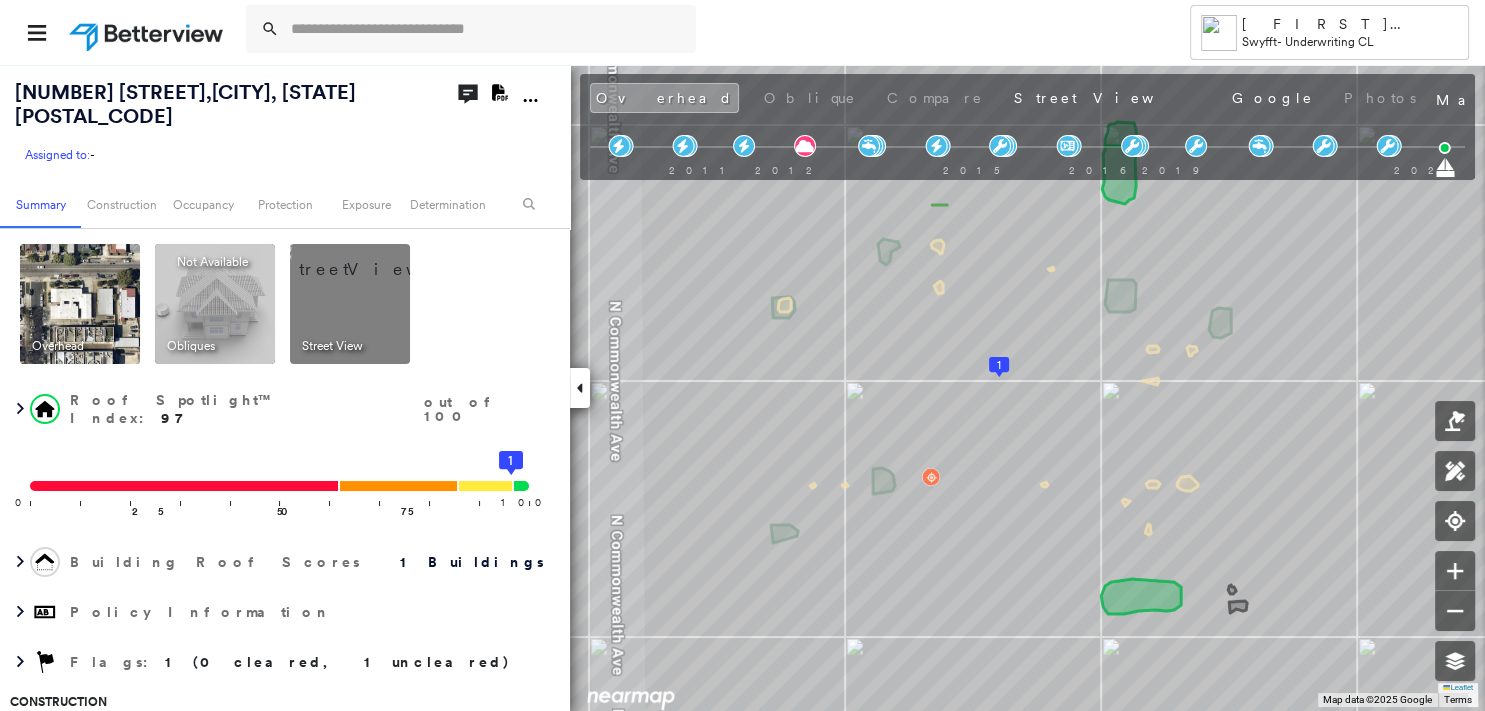 click on "Download PDF Report" 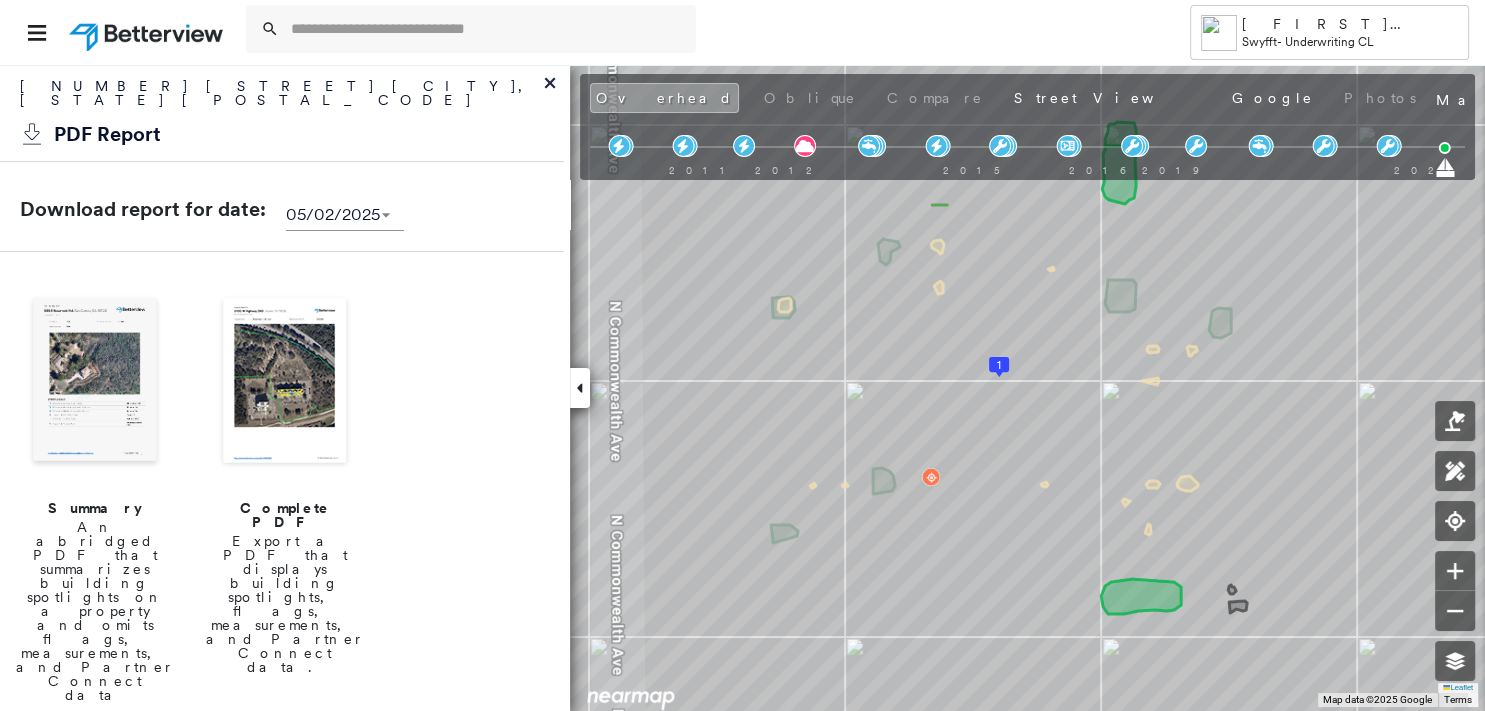 click at bounding box center [95, 382] 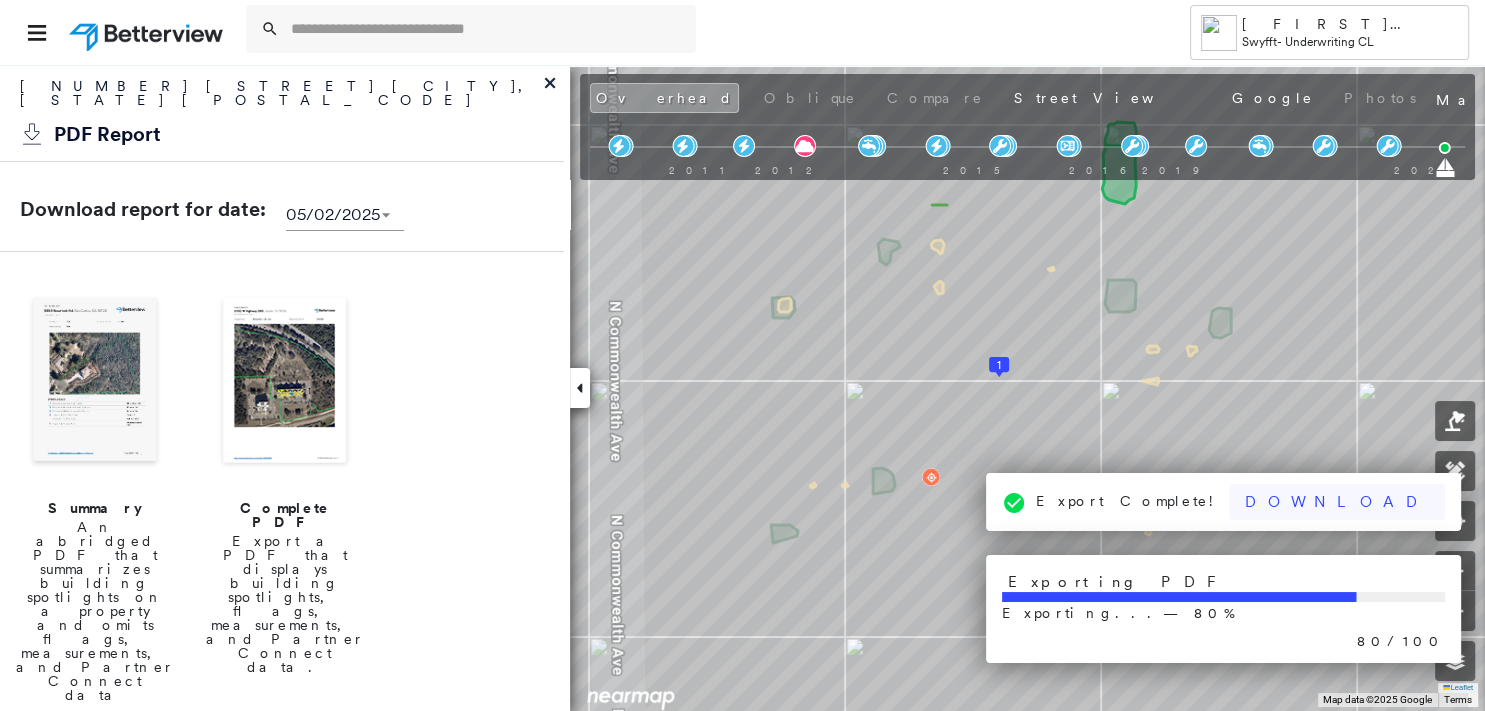 click on "Download" at bounding box center (1337, 502) 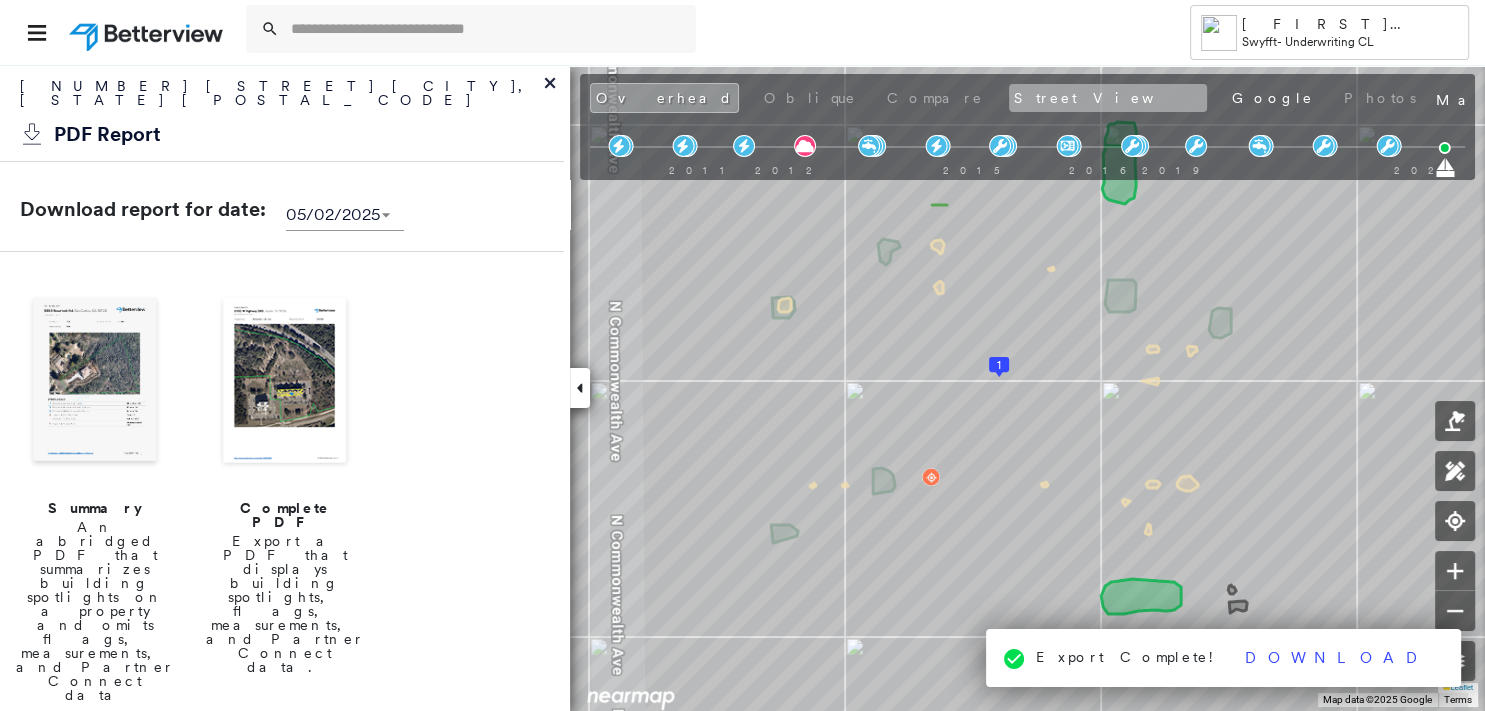click on "Street View" at bounding box center (1108, 98) 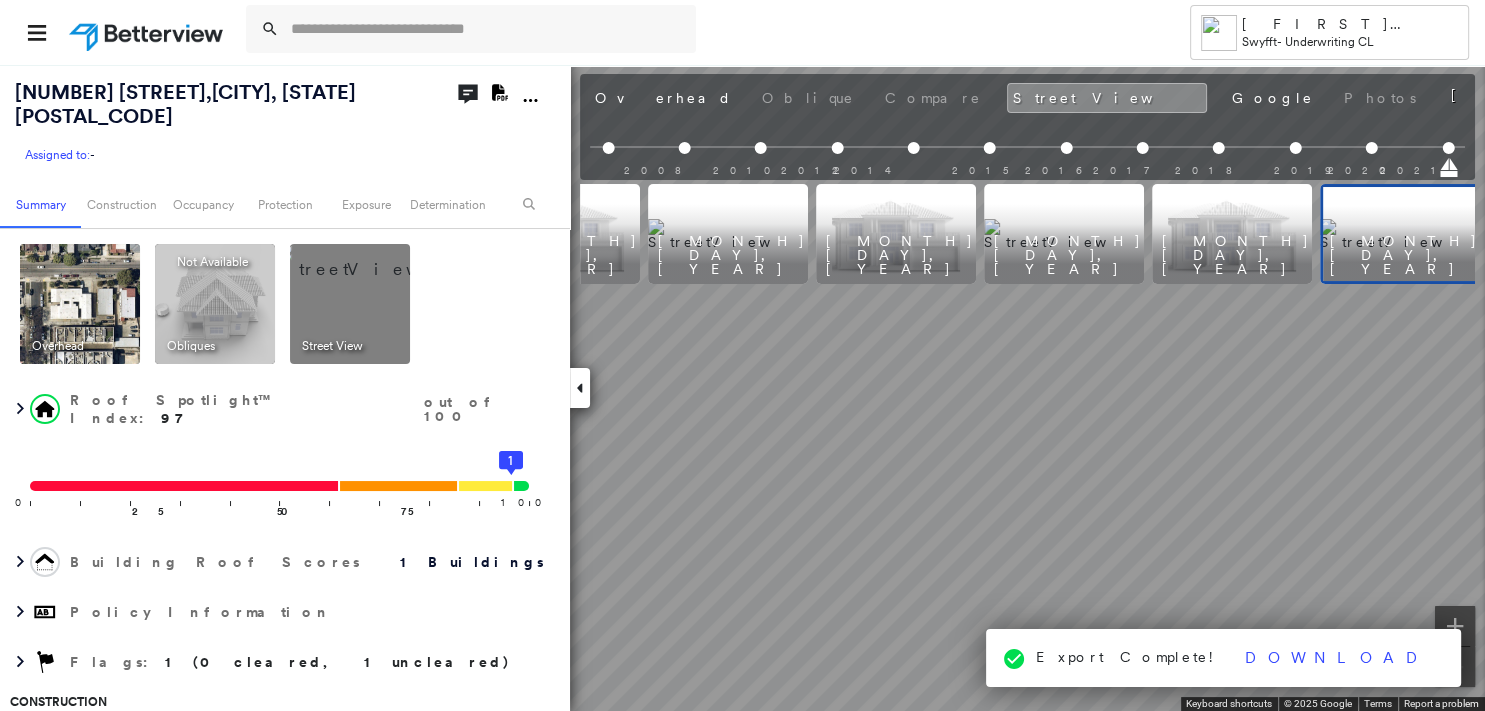 scroll, scrollTop: 0, scrollLeft: 1119, axis: horizontal 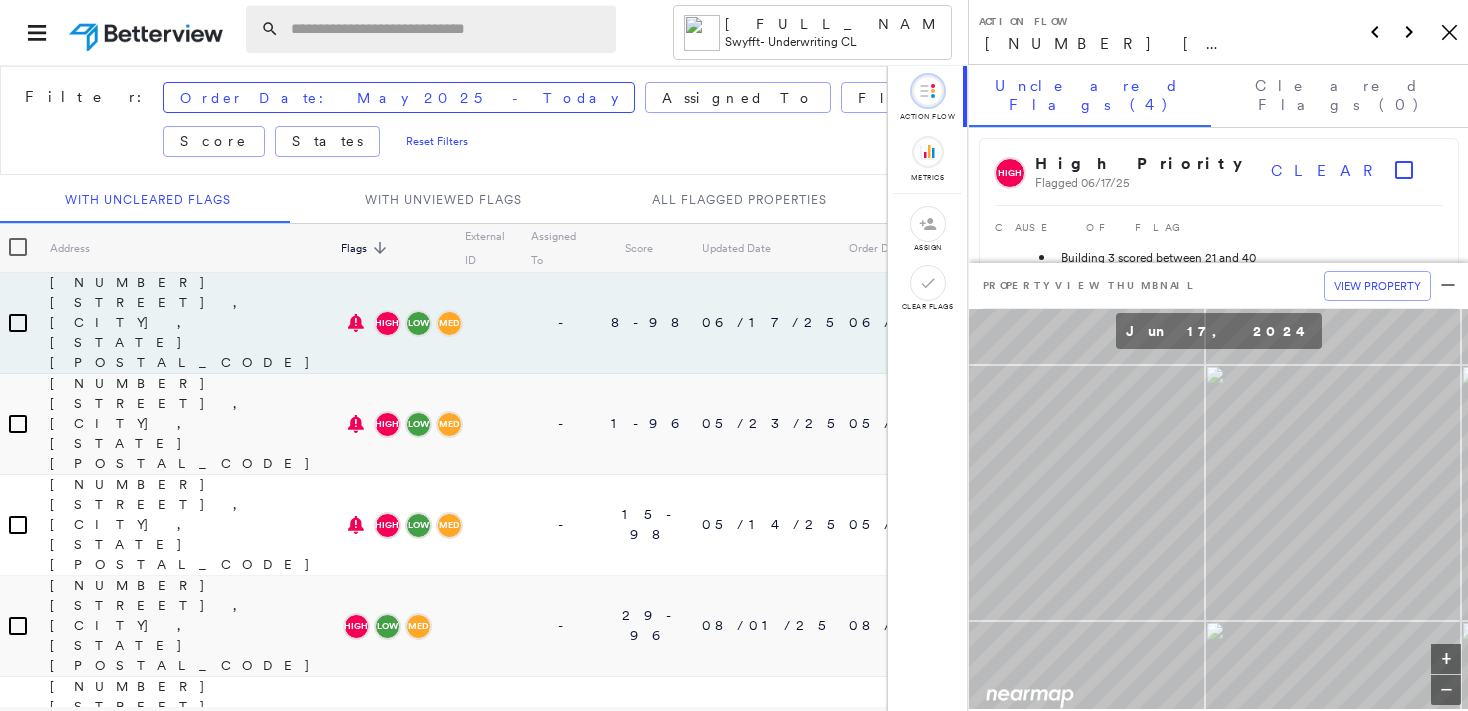 paste on "**********" 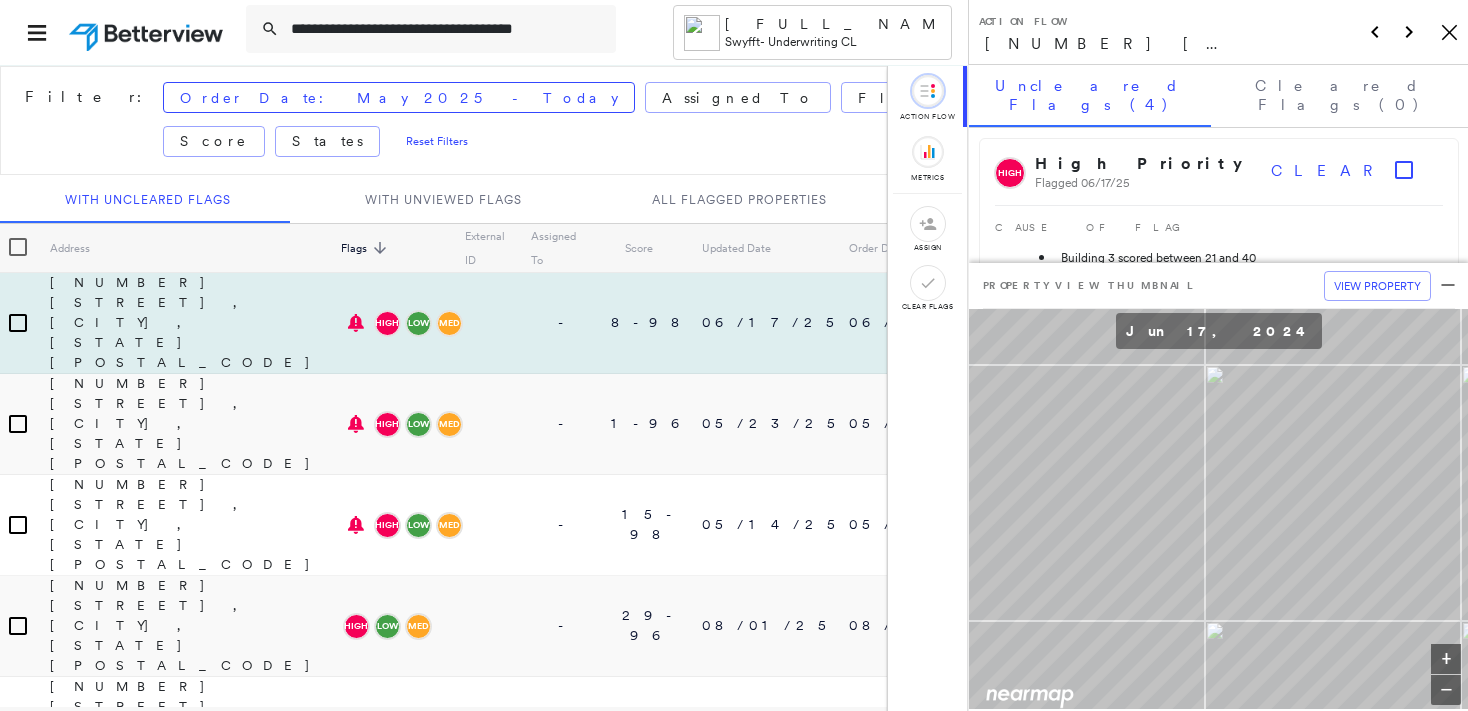 type on "**********" 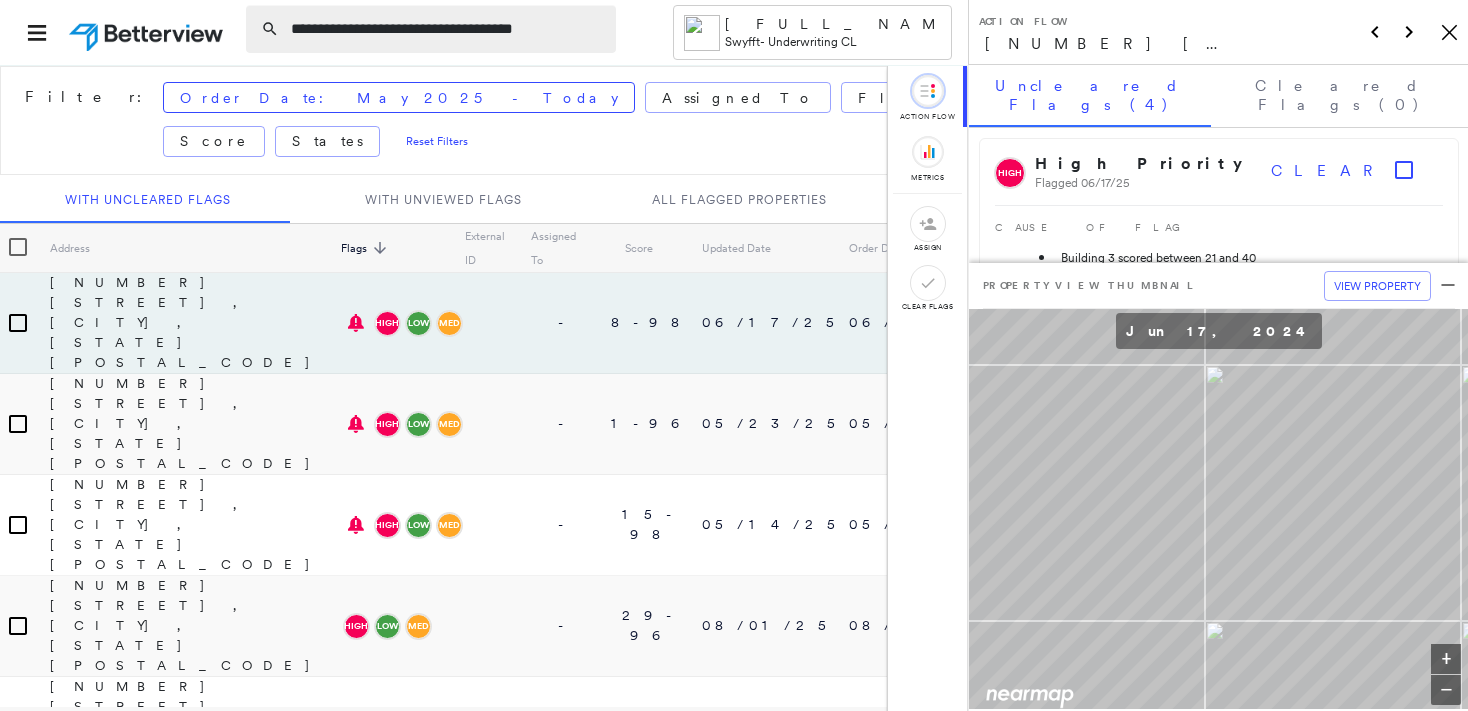 click on "**********" at bounding box center (447, 29) 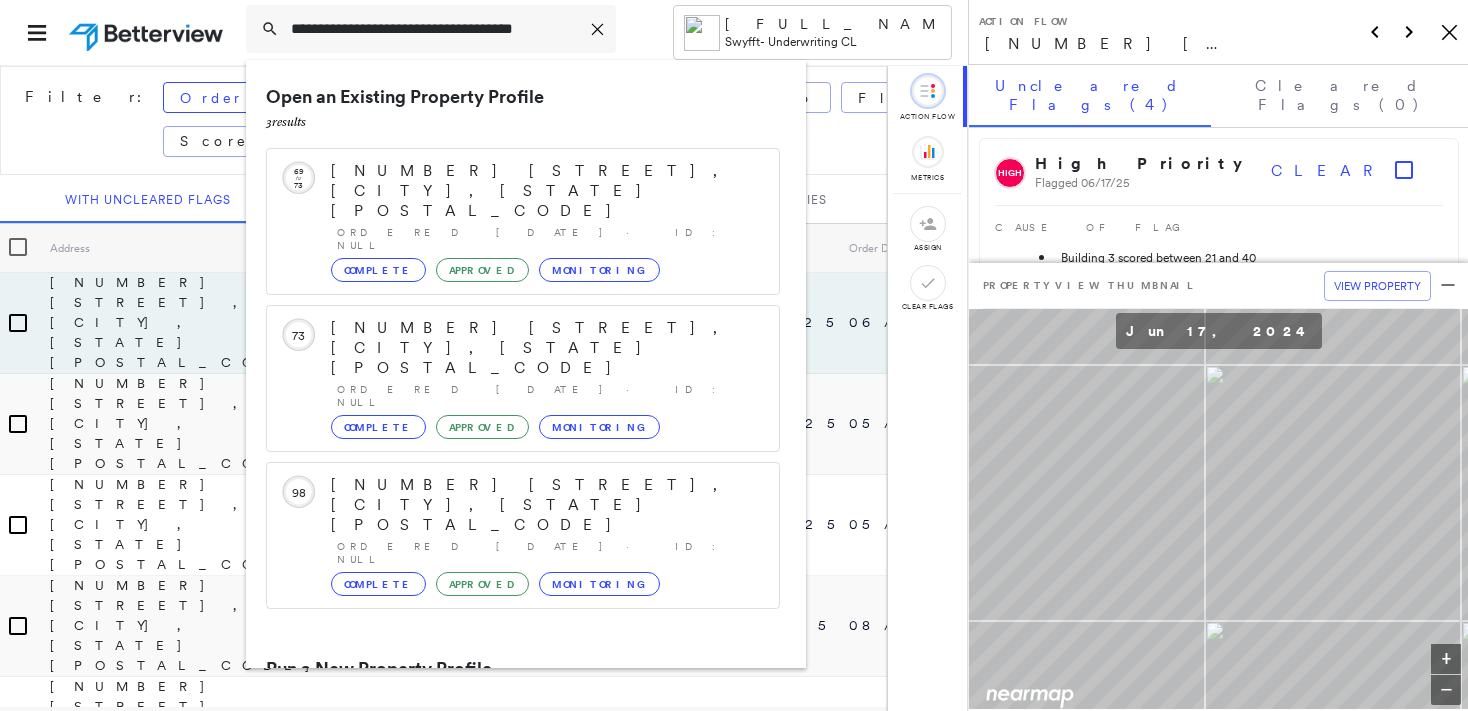 click on "[NUMBER] [STREET], [CITY], [STATE] [POSTAL_CODE]" at bounding box center (501, 745) 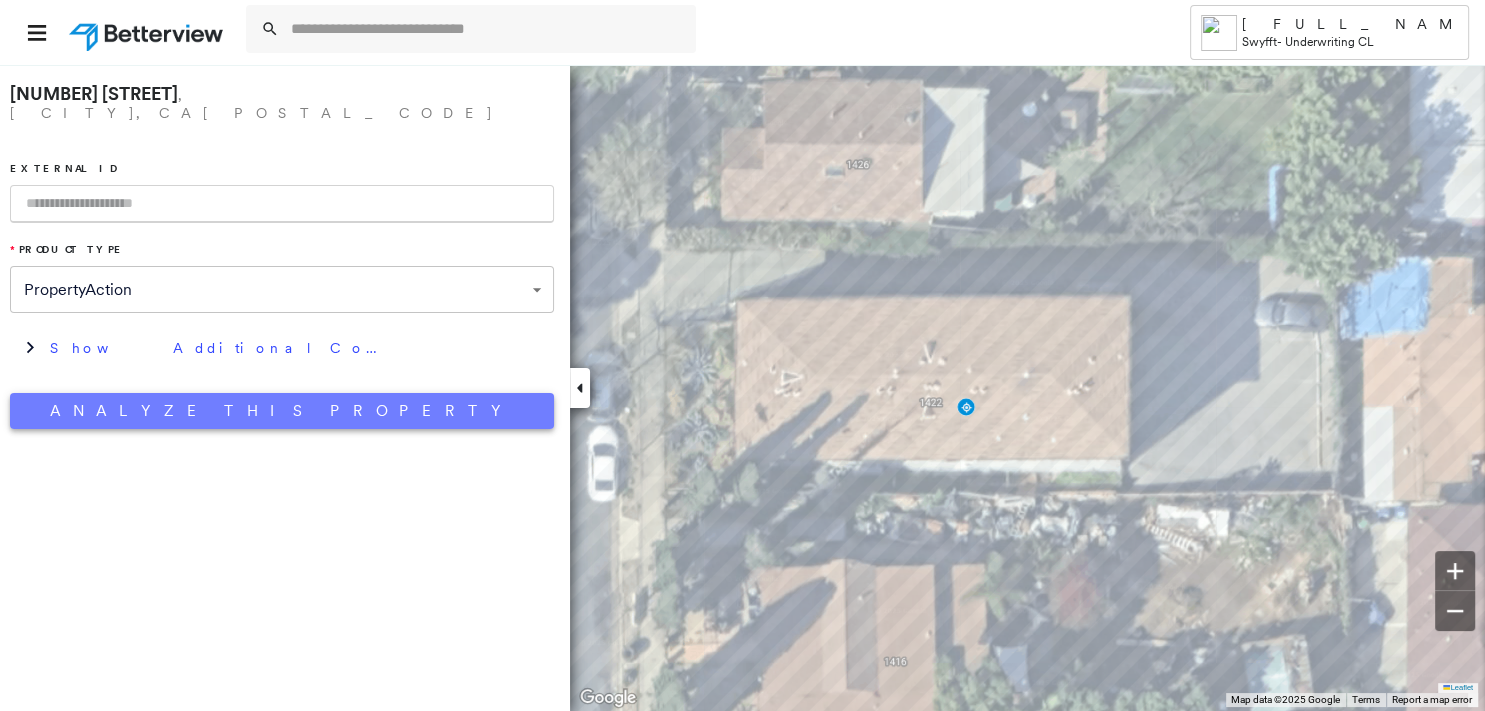 click on "Analyze This Property" at bounding box center [282, 411] 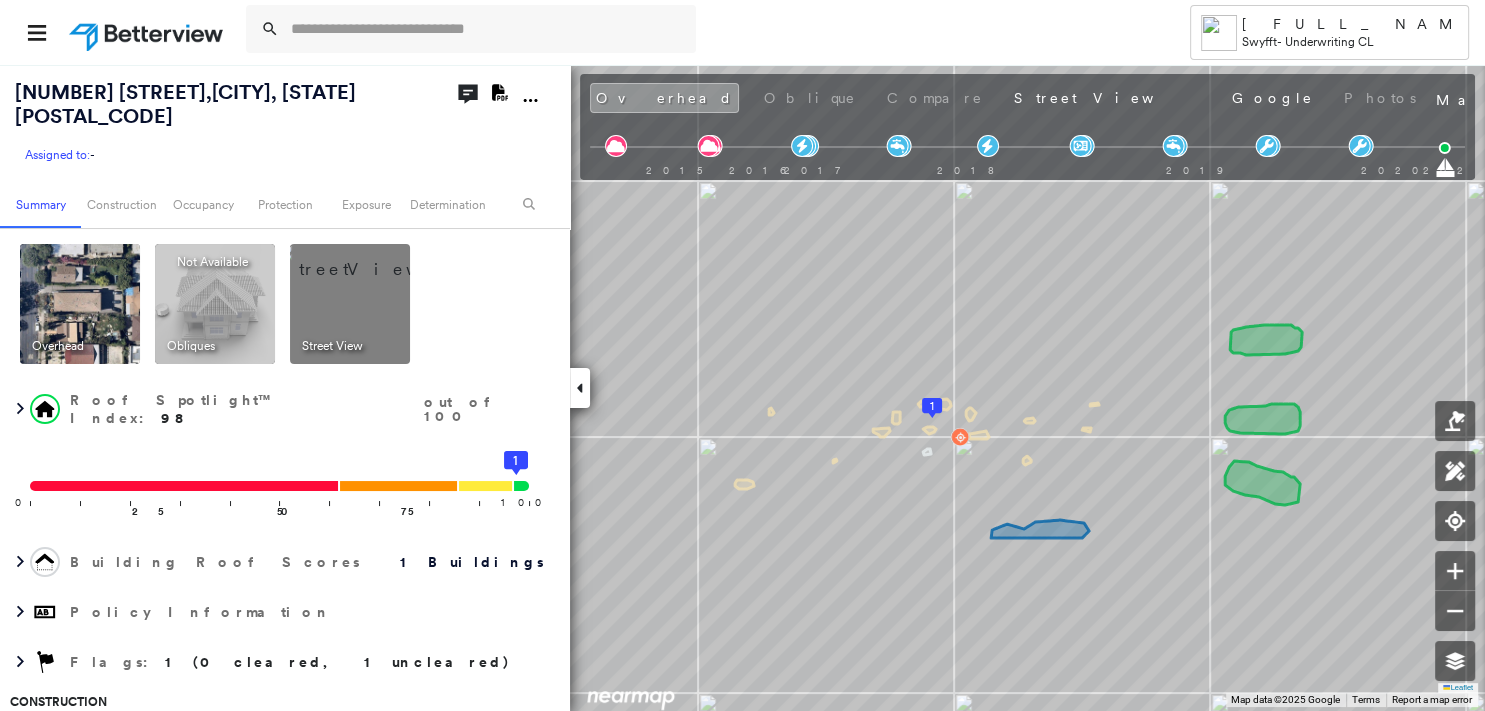 click on "Download PDF Report" 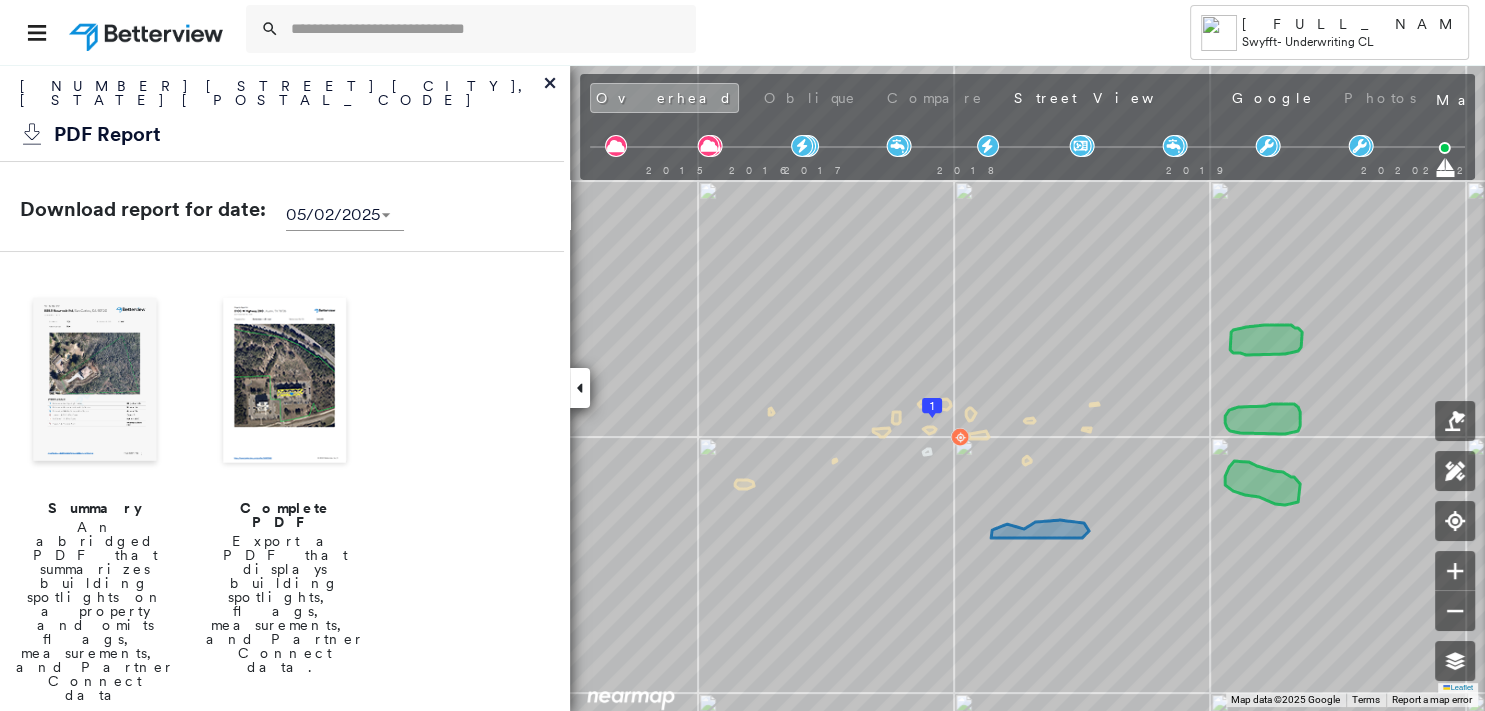 click at bounding box center (95, 382) 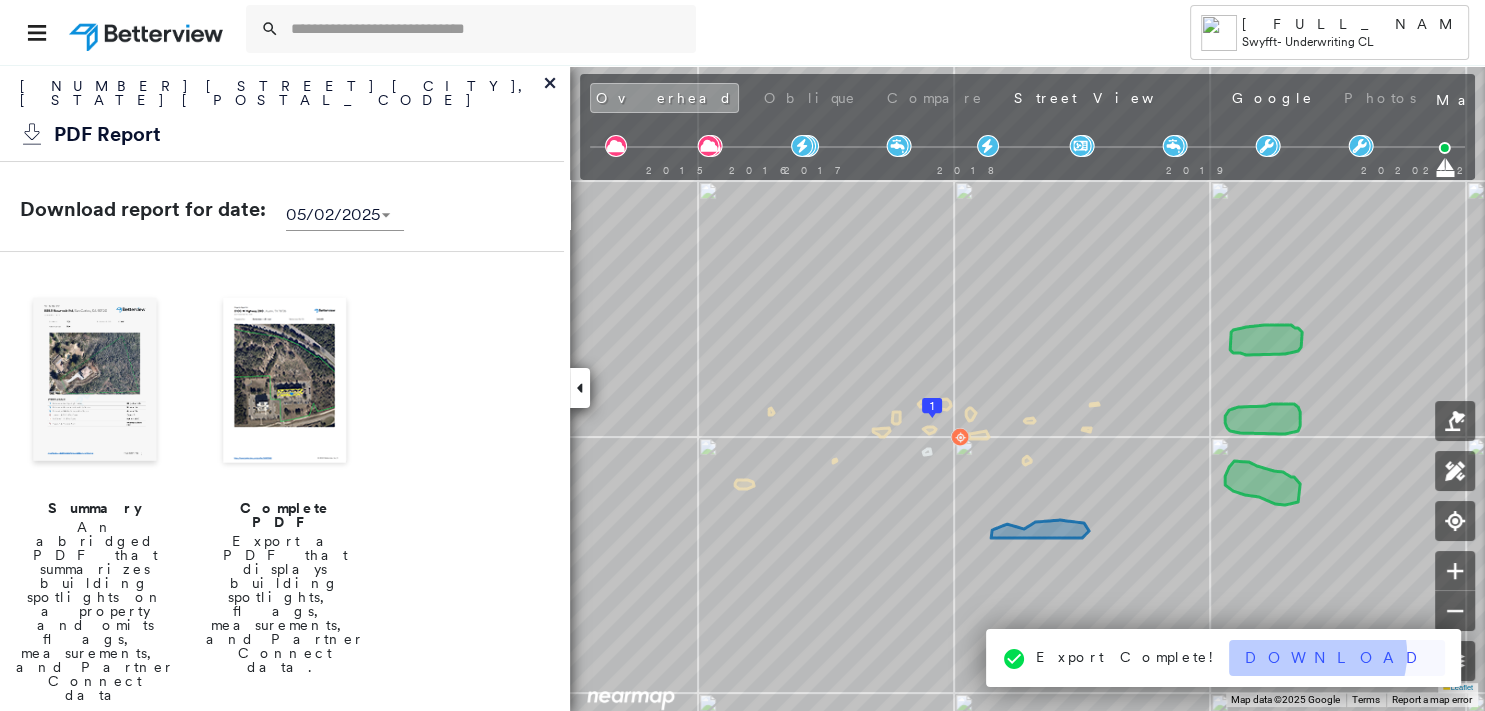 click on "Download" at bounding box center (1337, 658) 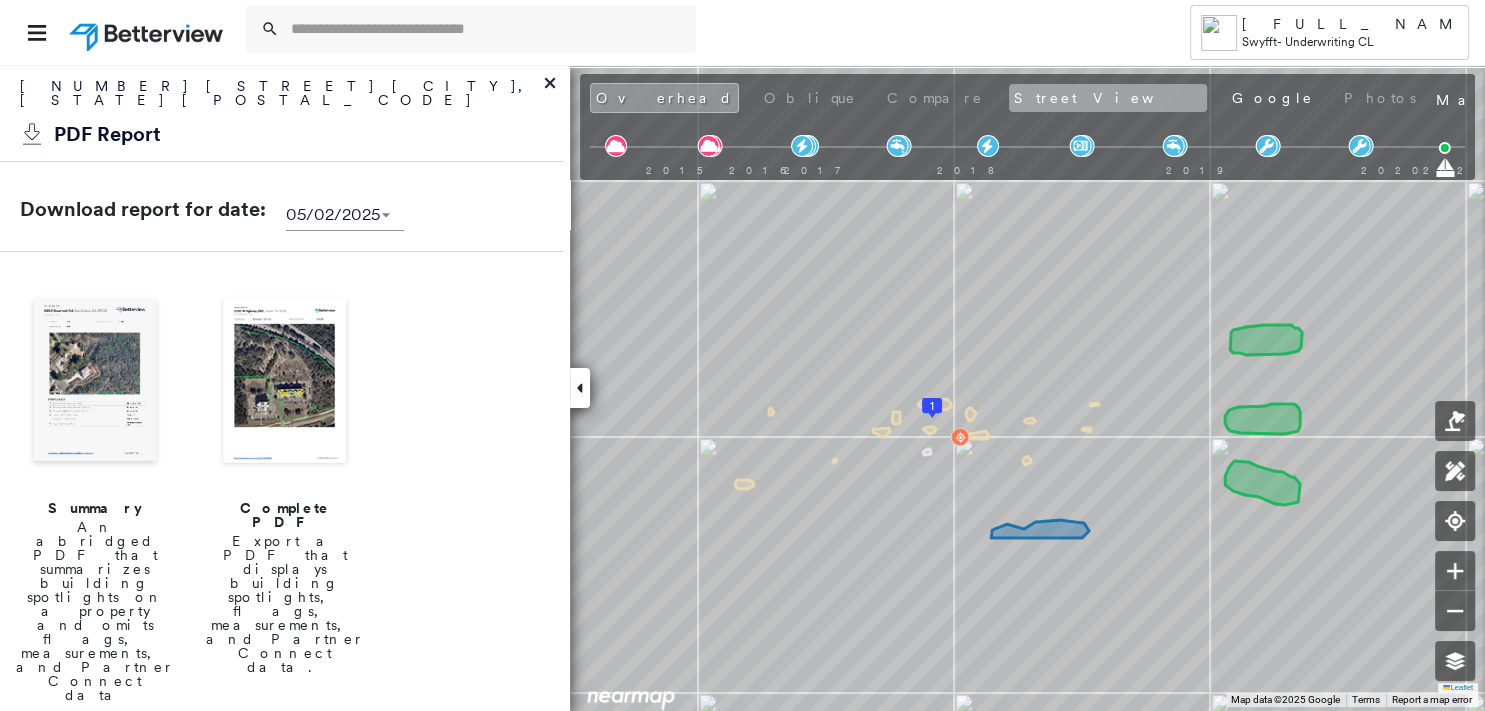 click on "Street View" at bounding box center (1108, 98) 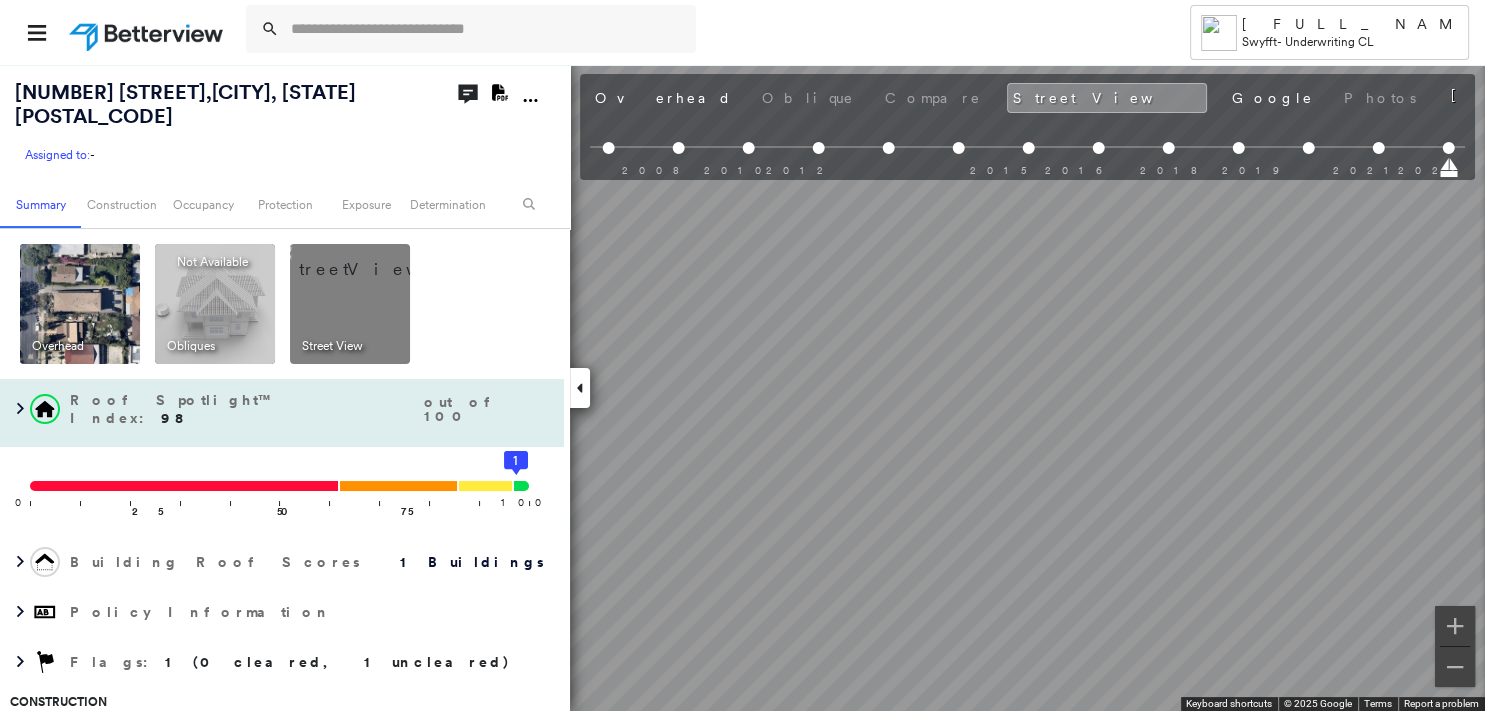 click on "Tower [FULL_NAME] Swyfft  -   Underwriting CL [NUMBER] [STREET] ,  [CITY], [STATE] [POSTAL_CODE] Assigned to:  - Assigned to:  - Assigned to:  - Open Comments Download PDF Report Summary Construction Occupancy Protection Exposure Determination Overhead Obliques Not Available ; Street View Roof Spotlight™ Index :  98 out of 100 0 100 25 50 75 1 Building Roof Scores 1 Buildings Policy Information Flags :  1 (0 cleared, 1 uncleared) Construction Roof Spotlights :  Skylight, Vent Property Features :  Car, Yard Debris Roof Size & Shape :  1 building  - Hip | Asphalt Shingle Assessor and MLS Details BuildZoom - Building Permit Data and Analysis Occupancy Ownership Place Detail Protection Exposure FEMA Risk Index Wind Additional Perils Proximity Alerts :  Yard Debris Tree Fall Risk:  Present   Determination Flags :  1 (0 cleared, 1 uncleared) Uncleared Flags (1) Cleared Flags  (0) LOW Low Priority Flagged [DATE] Clear Action Taken New Entry History Quote/New Business Terms & Conditions Added ACV Endorsement Added Cosmetic Endorsement Inspection/Loss Control General" at bounding box center [742, 387] 